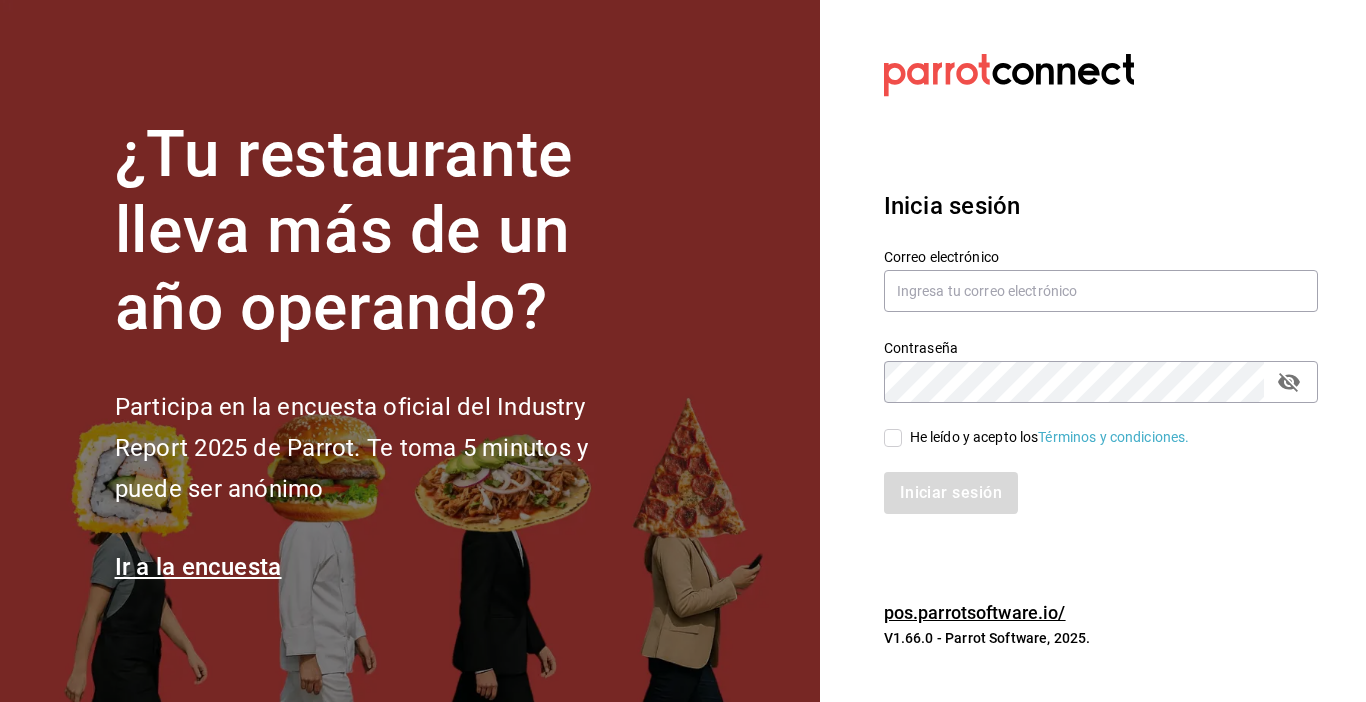 scroll, scrollTop: 0, scrollLeft: 0, axis: both 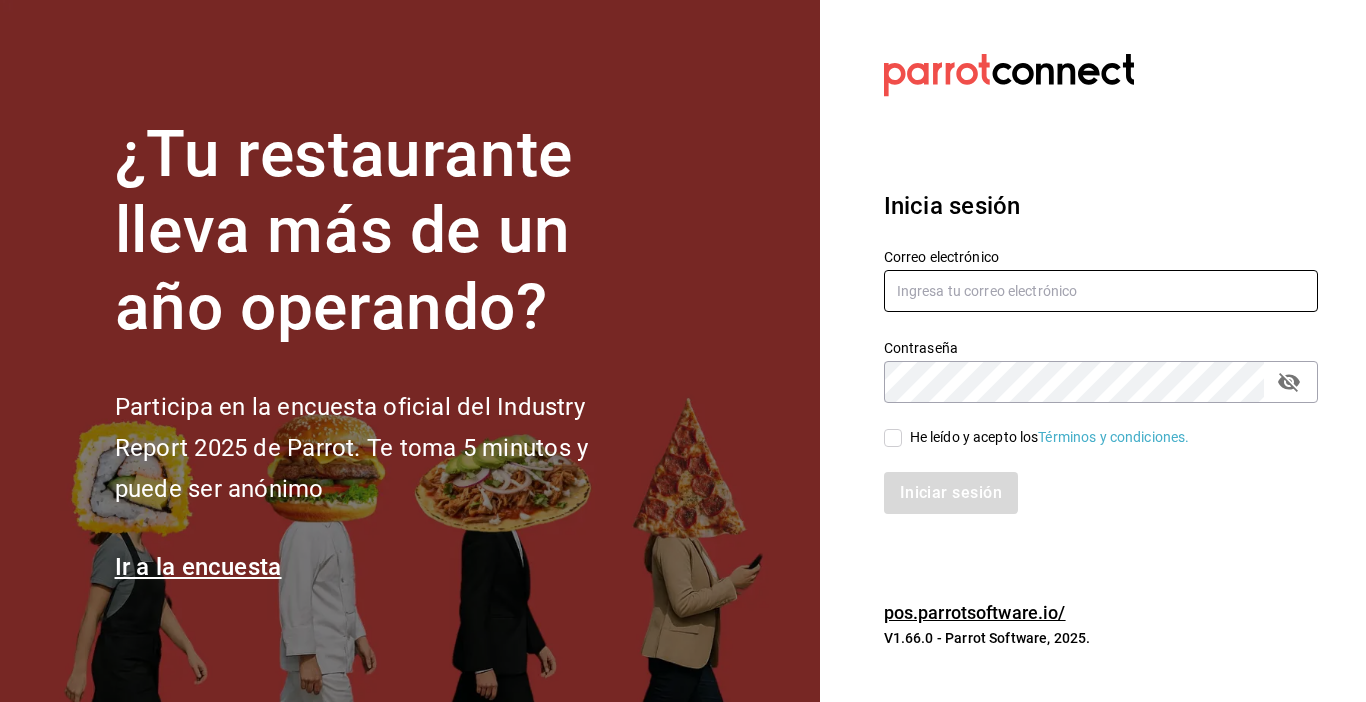 click at bounding box center [1101, 291] 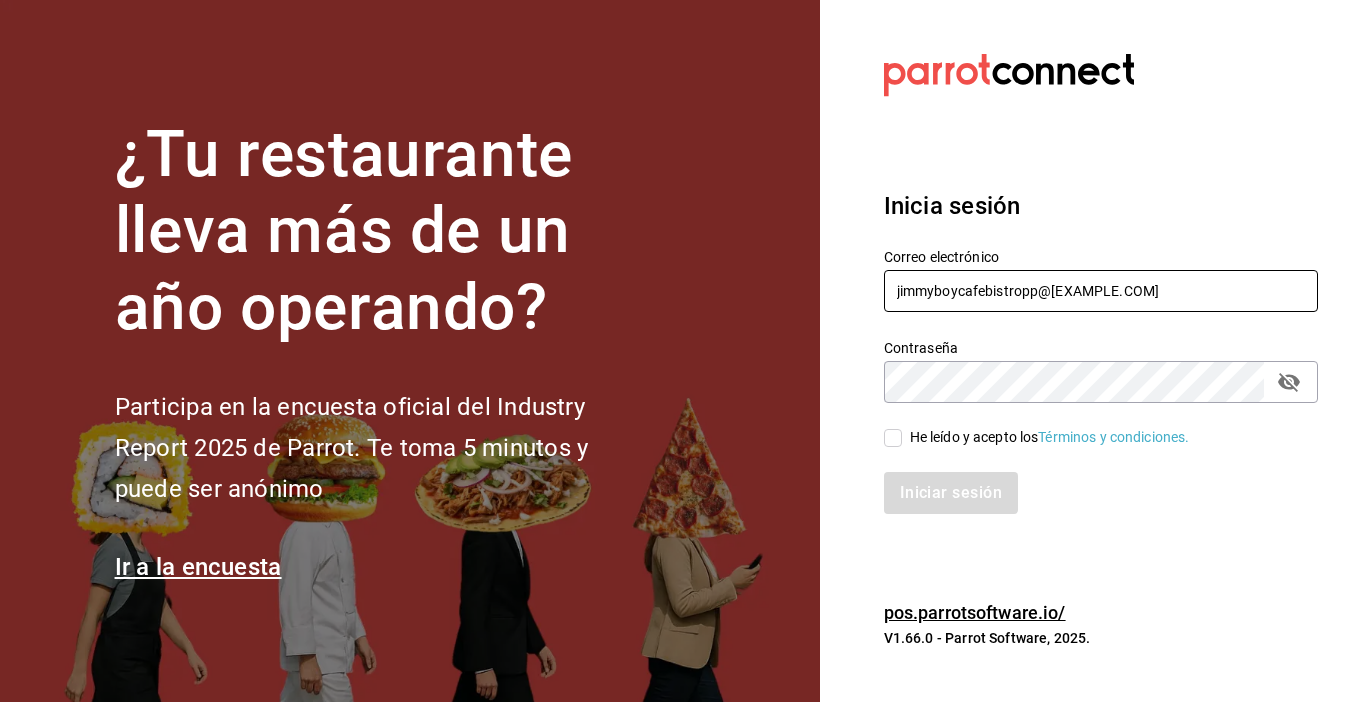 type on "jimmyboycafebistropp@[EXAMPLE.COM]" 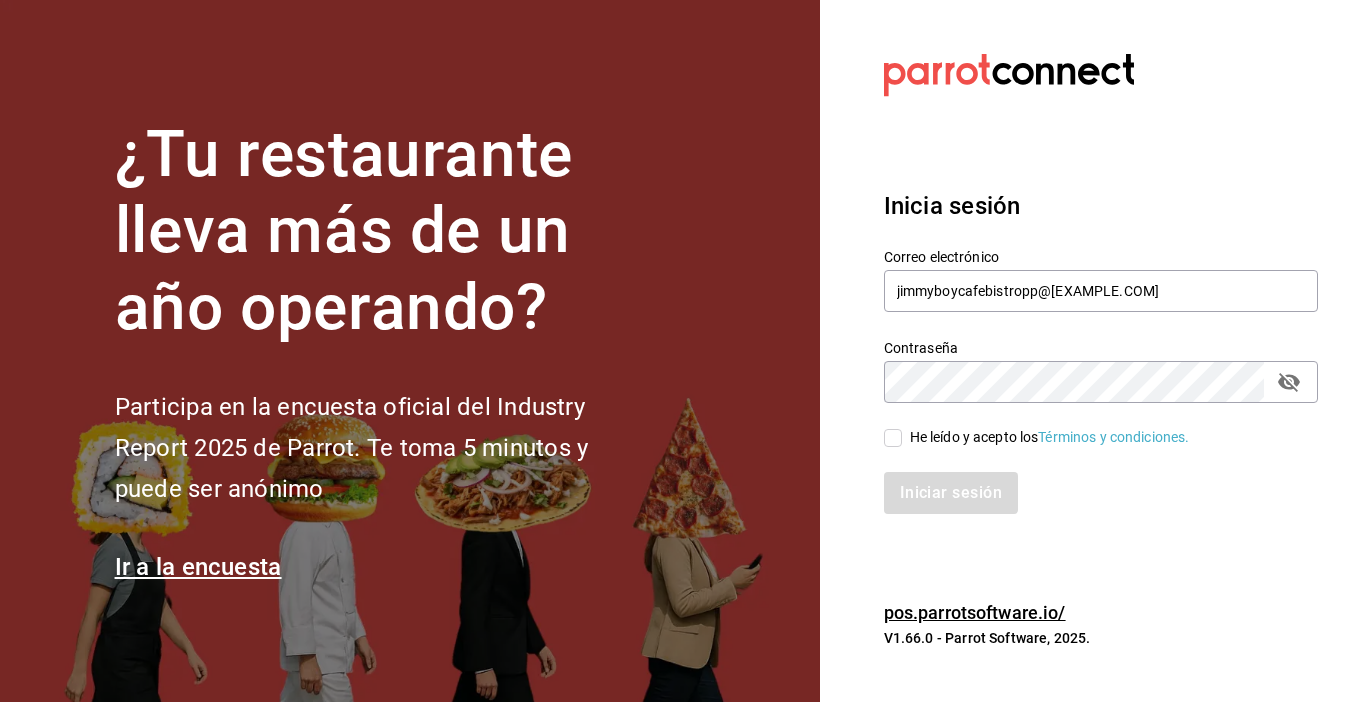 click at bounding box center [1289, 382] 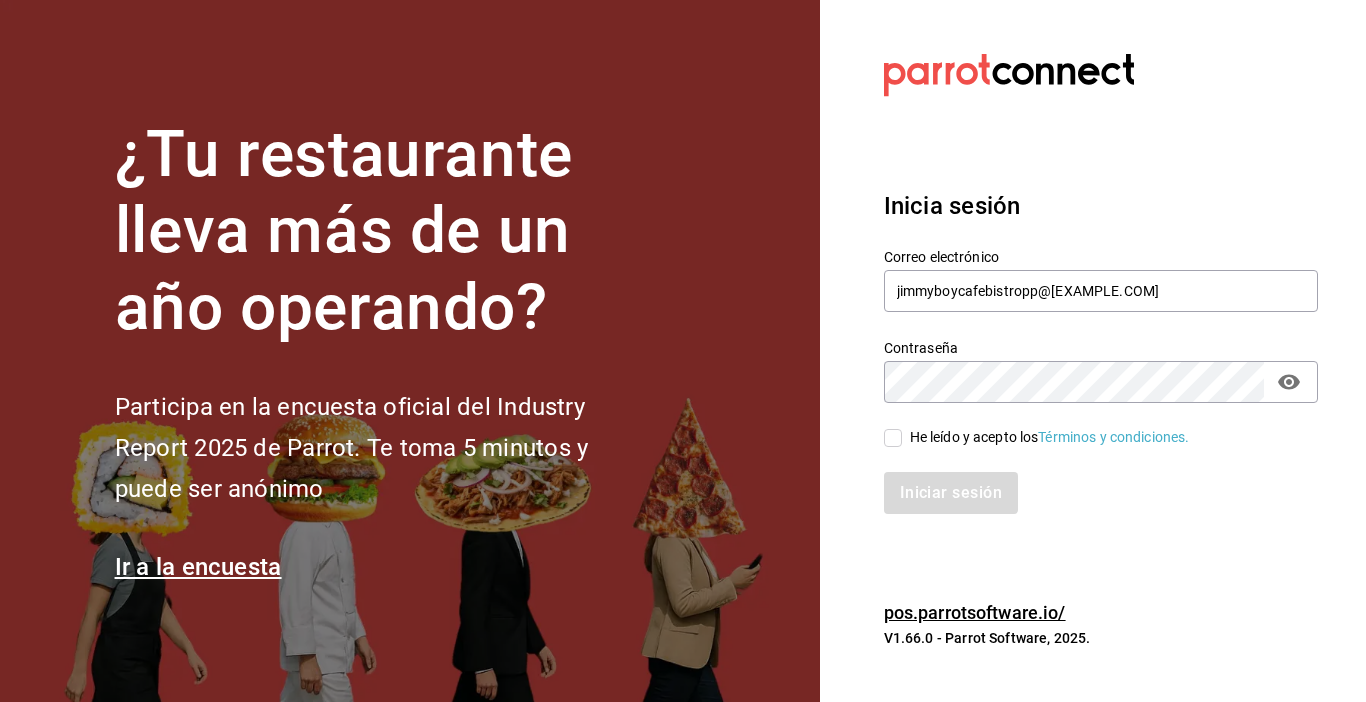 click on "He leído y acepto los  Términos y condiciones." at bounding box center (893, 438) 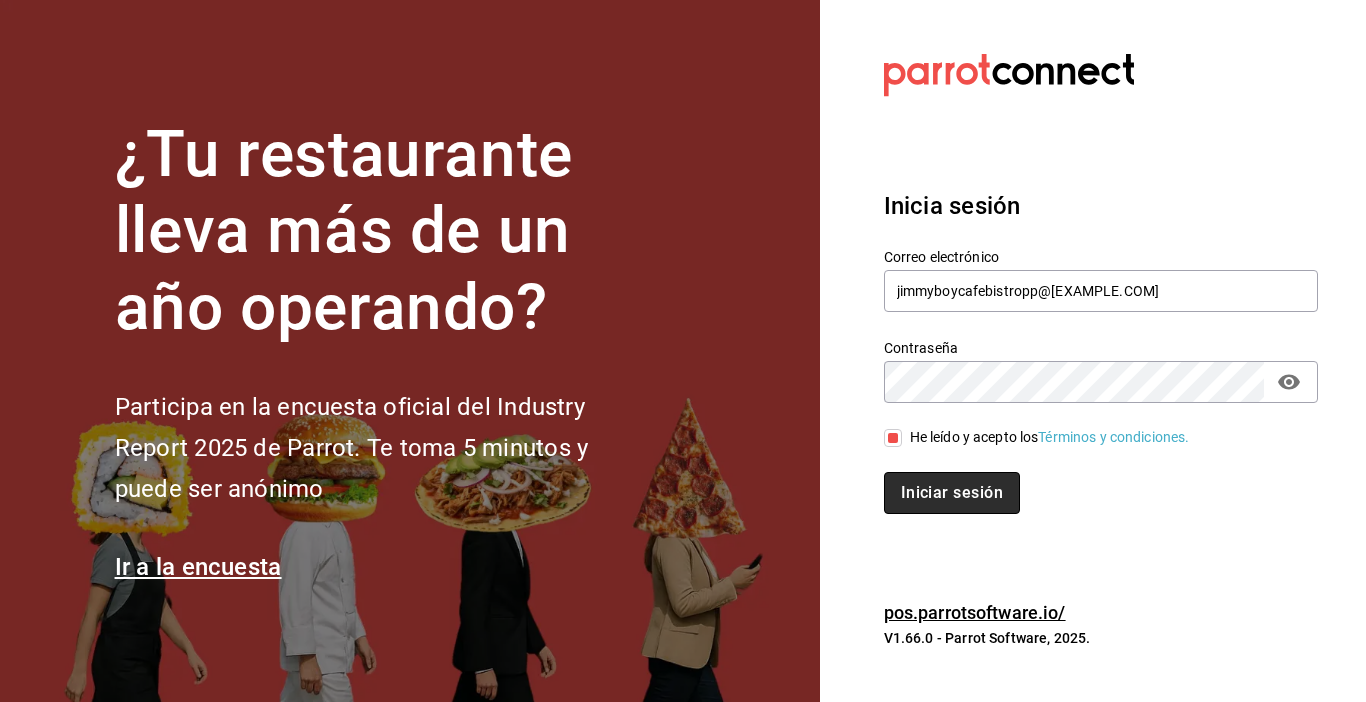 click on "Iniciar sesión" at bounding box center [952, 493] 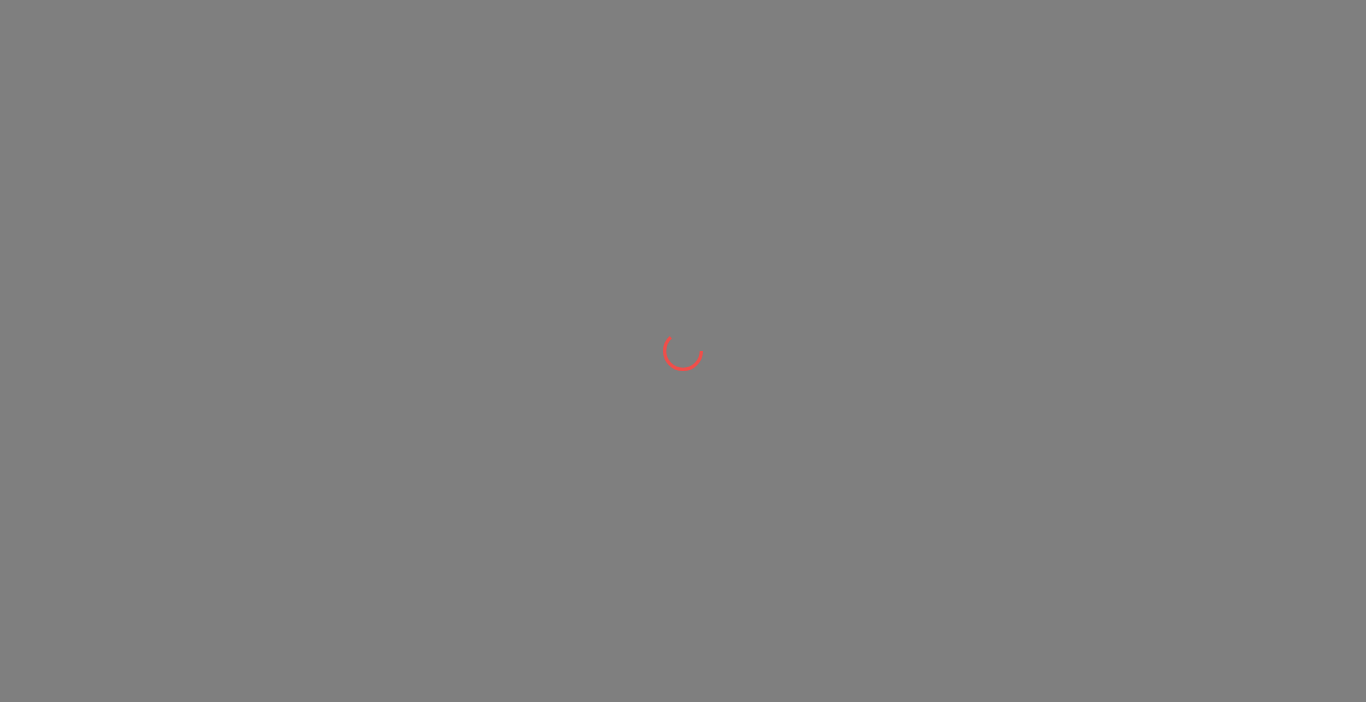 scroll, scrollTop: 0, scrollLeft: 0, axis: both 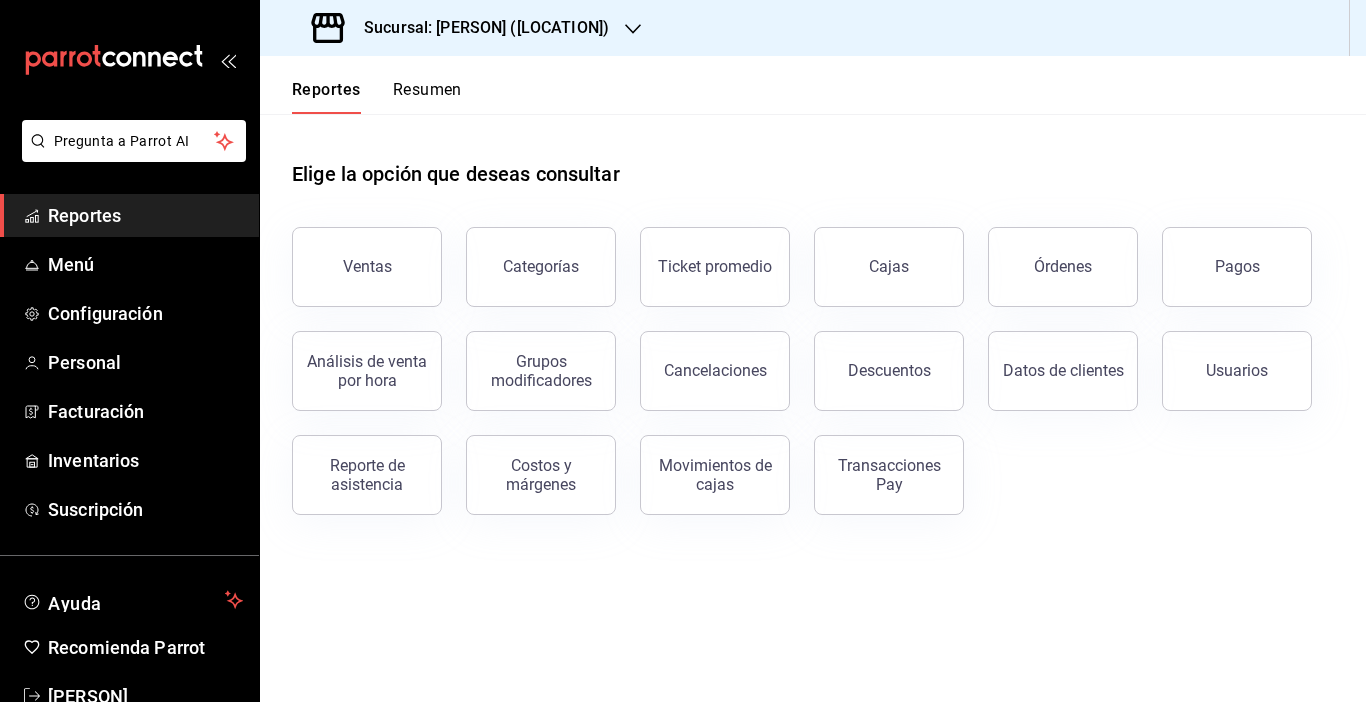 drag, startPoint x: 111, startPoint y: 396, endPoint x: 545, endPoint y: 204, distance: 474.5735 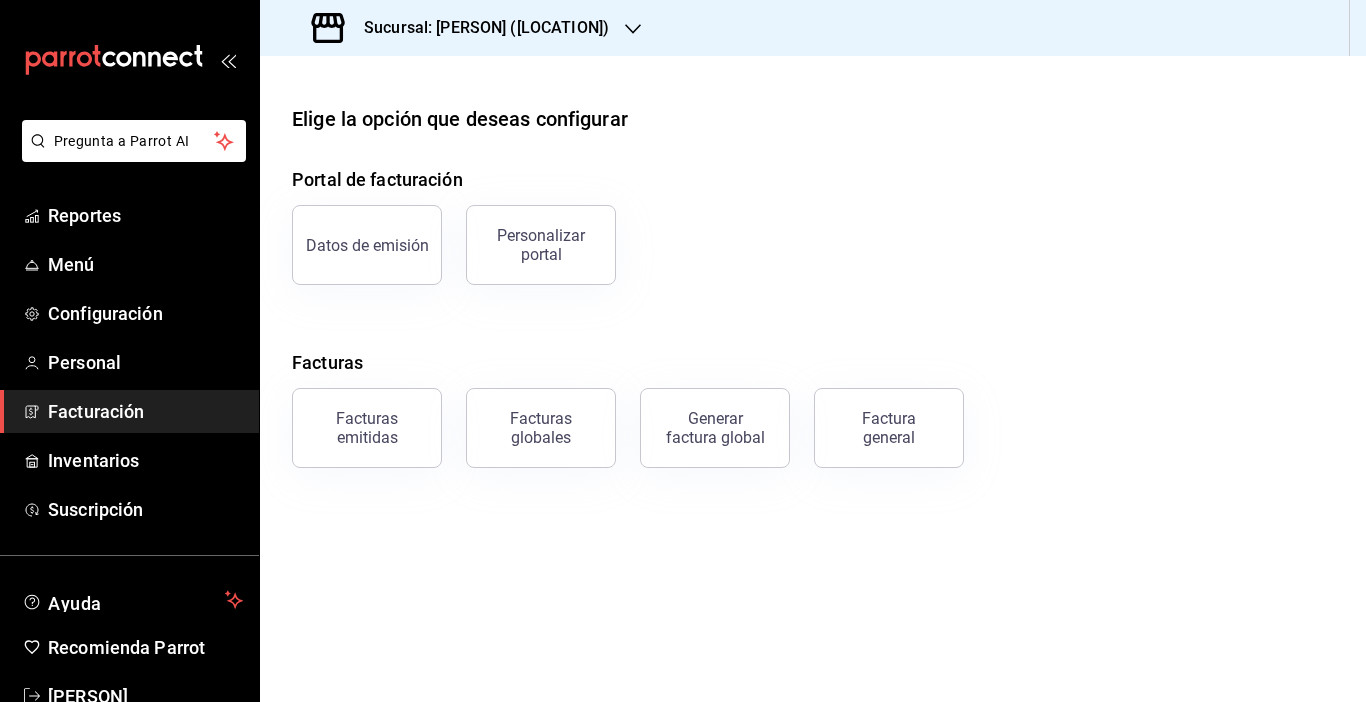 click on "Datos de emisión" at bounding box center (367, 245) 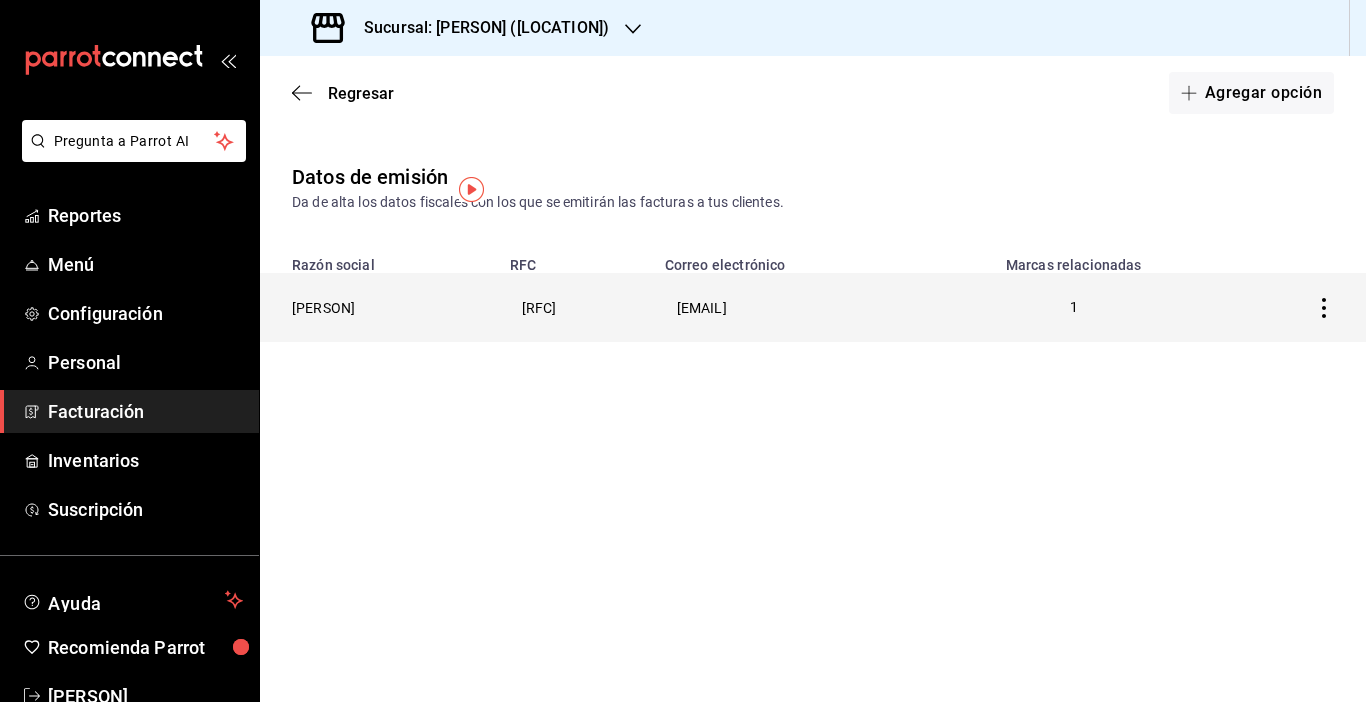 click at bounding box center (1324, 308) 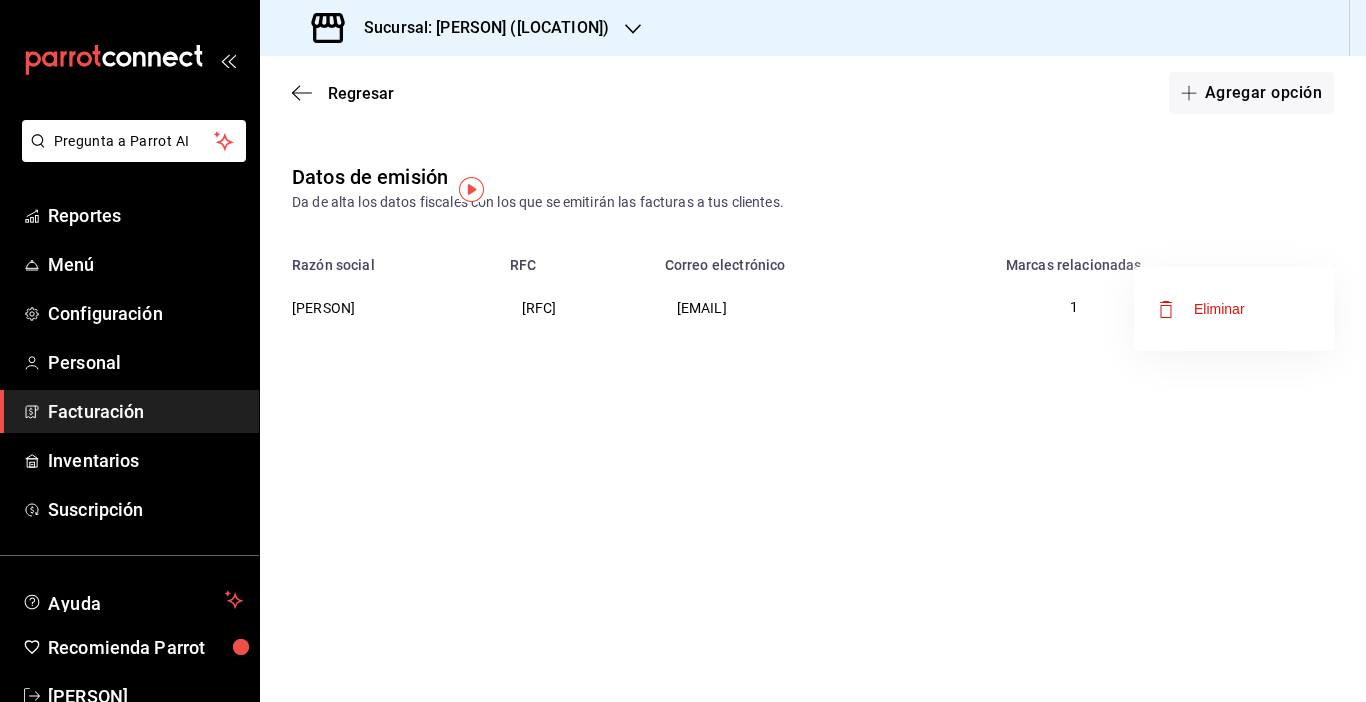 drag, startPoint x: 1210, startPoint y: 464, endPoint x: 652, endPoint y: 450, distance: 558.1756 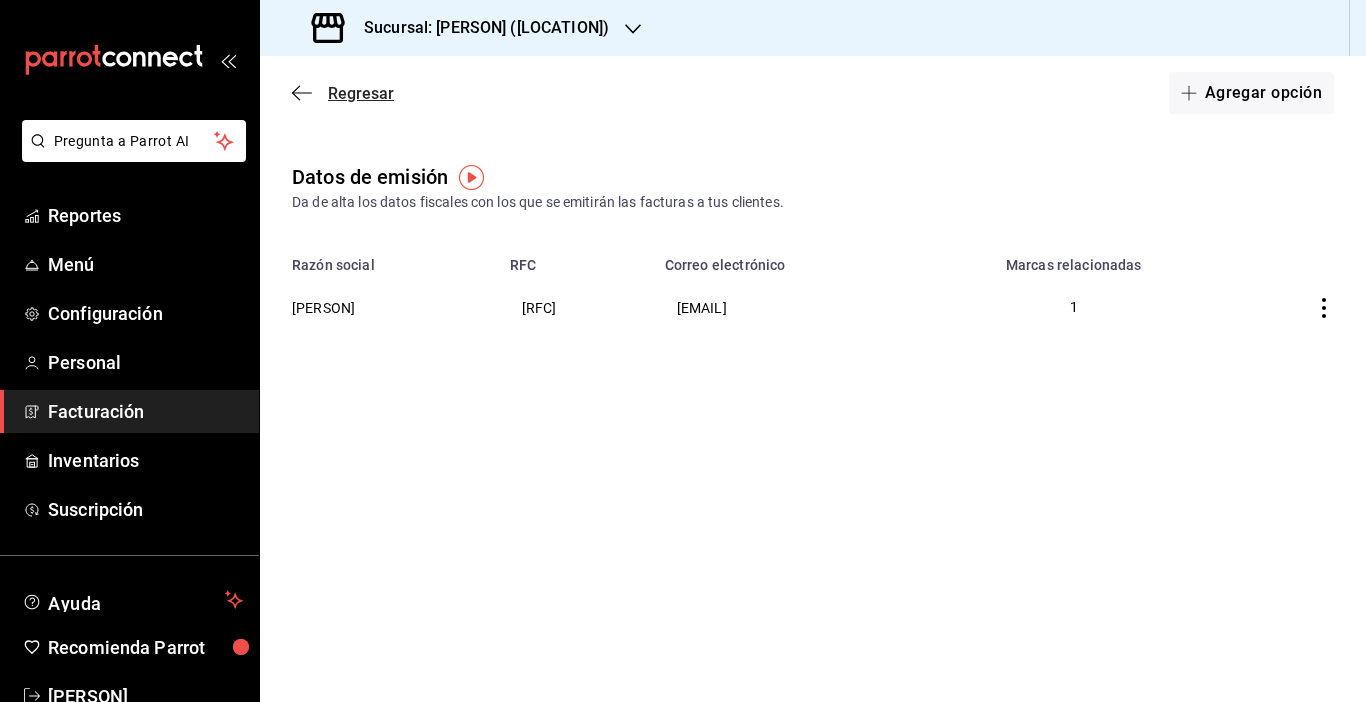 click at bounding box center (302, 93) 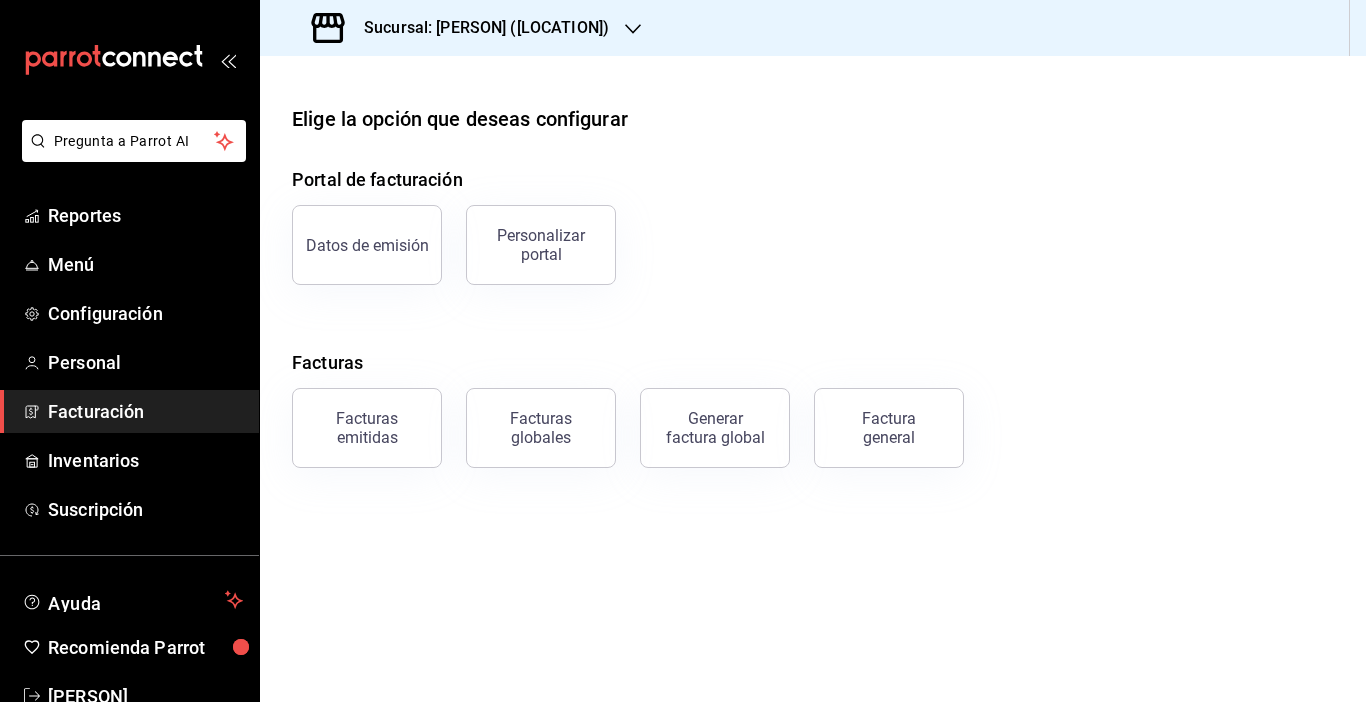 click on "Personalizar portal" at bounding box center [541, 245] 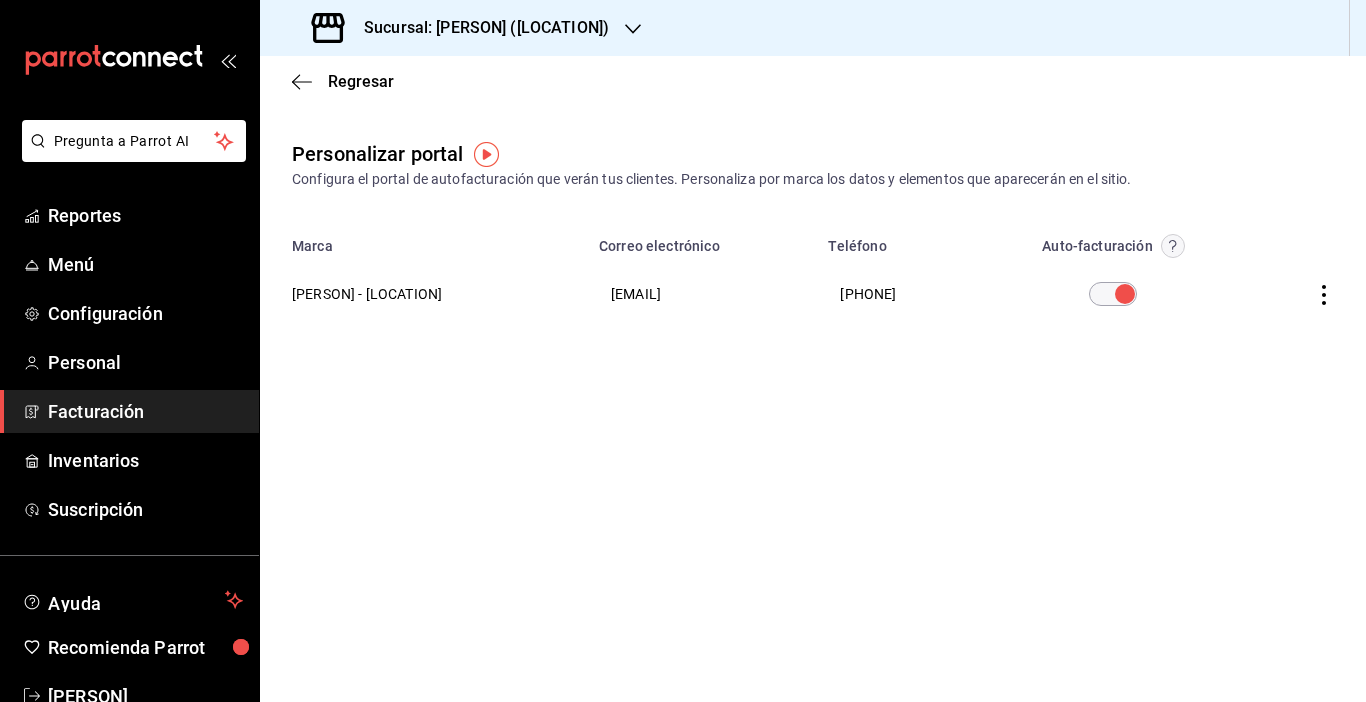 click at bounding box center [1125, 294] 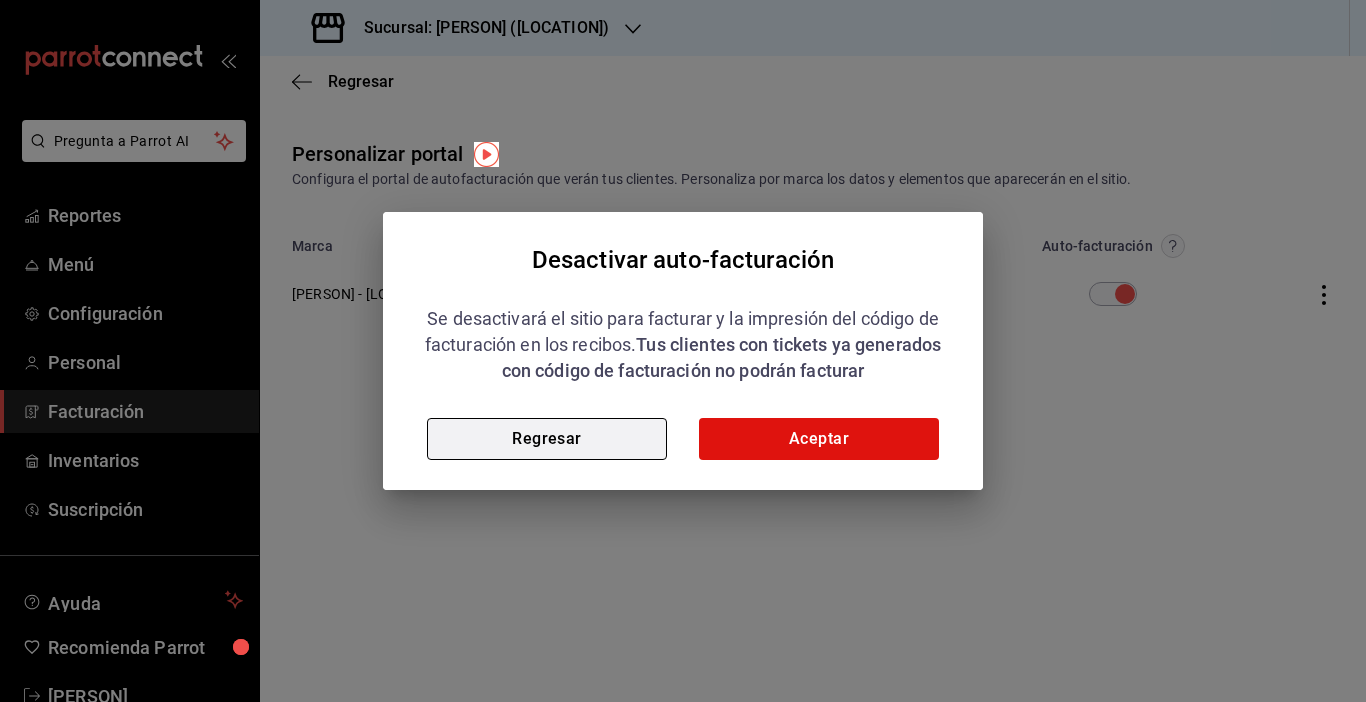 click on "Regresar" at bounding box center [547, 439] 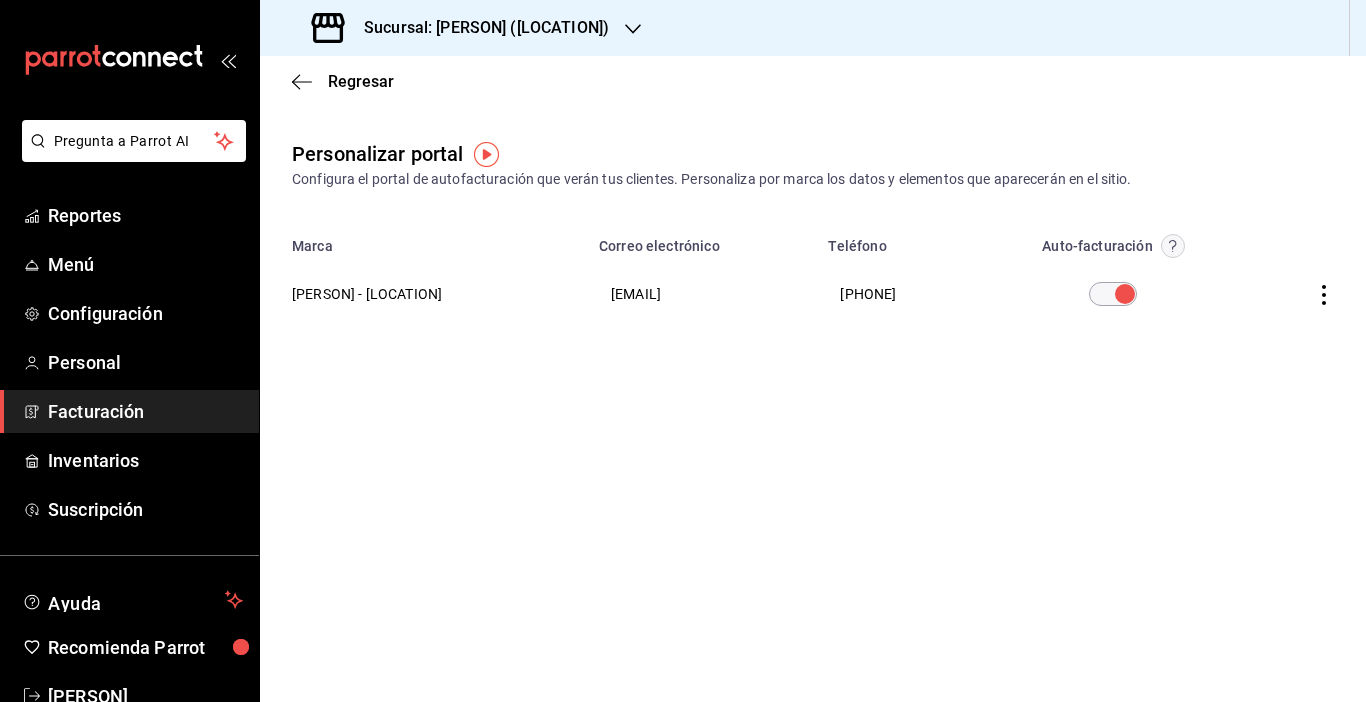 click at bounding box center (1125, 294) 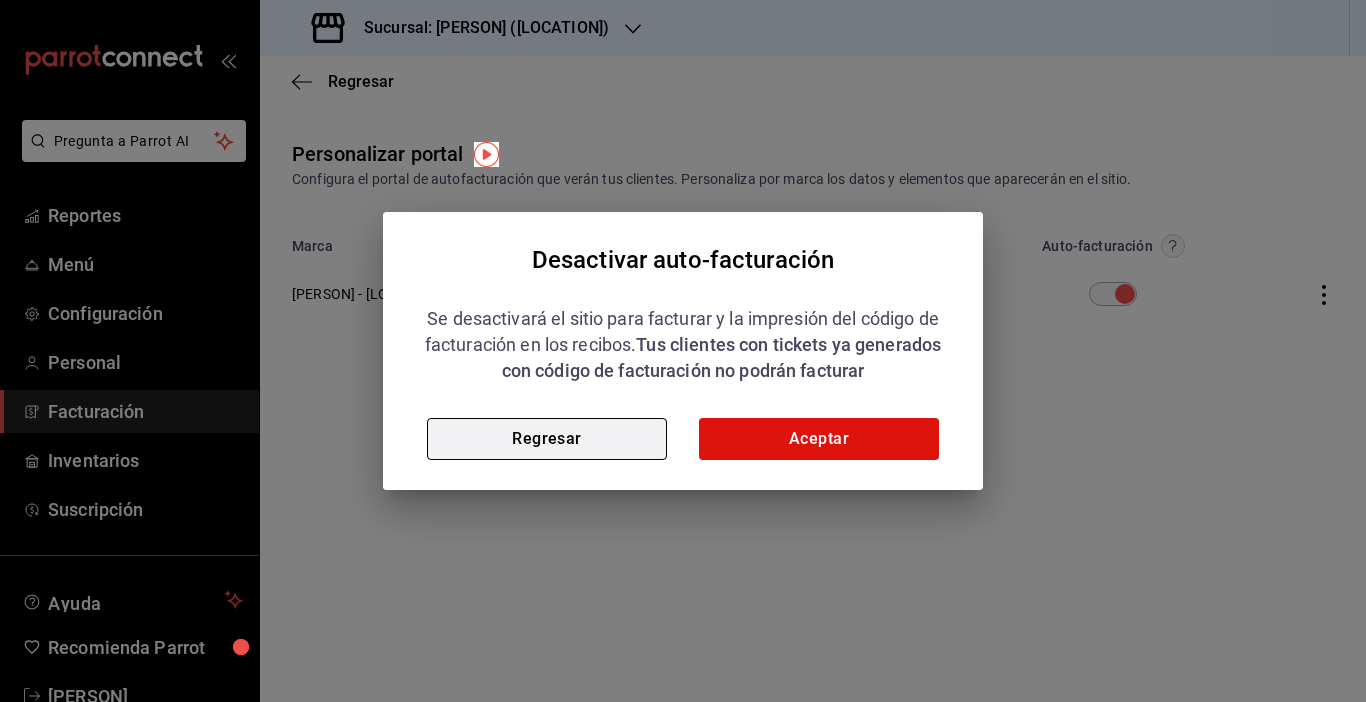 click on "Regresar" at bounding box center (547, 439) 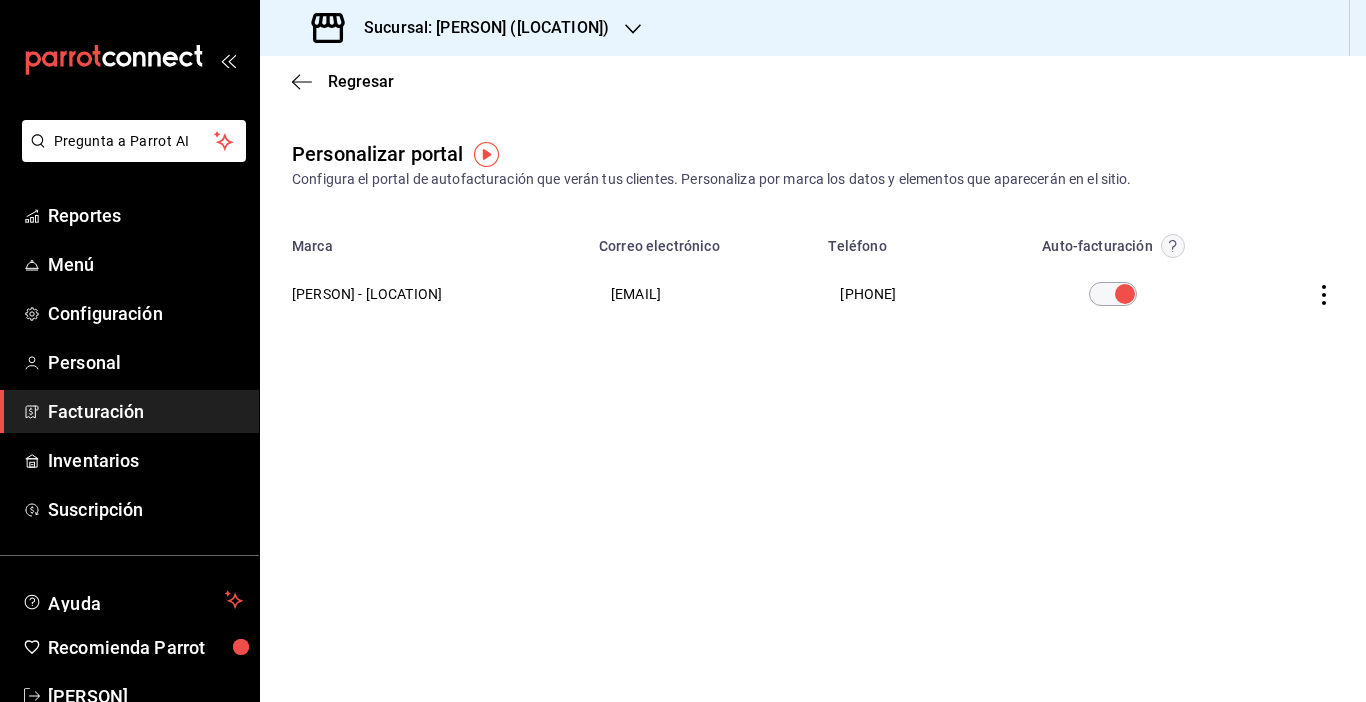 click at bounding box center [1324, 295] 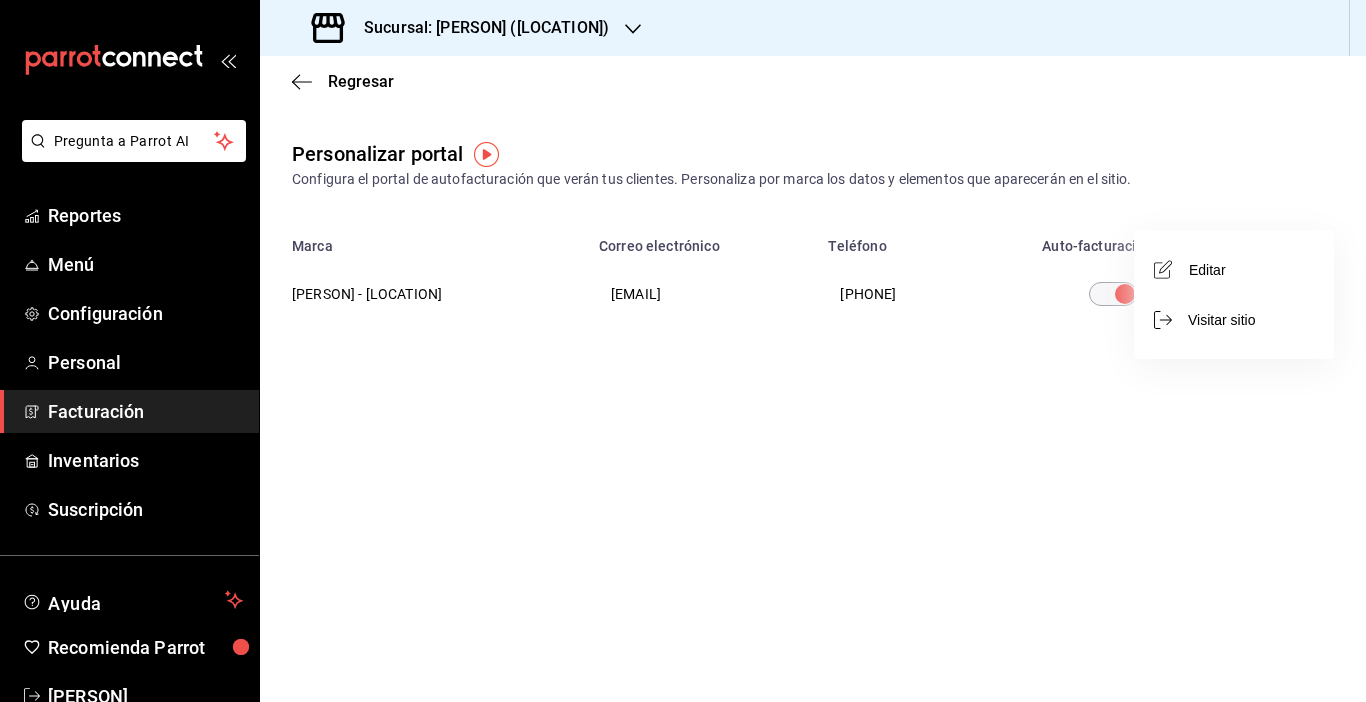 click on "Editar" at bounding box center [1234, 269] 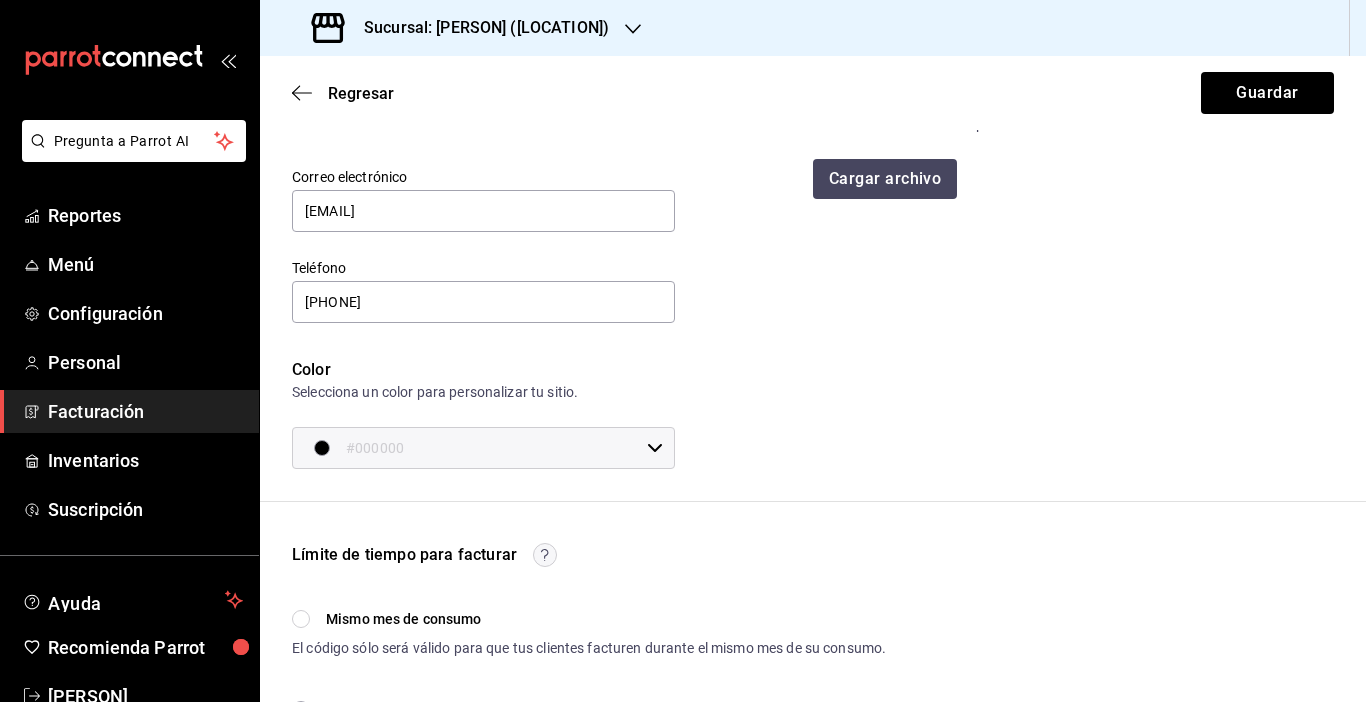 scroll, scrollTop: 0, scrollLeft: 0, axis: both 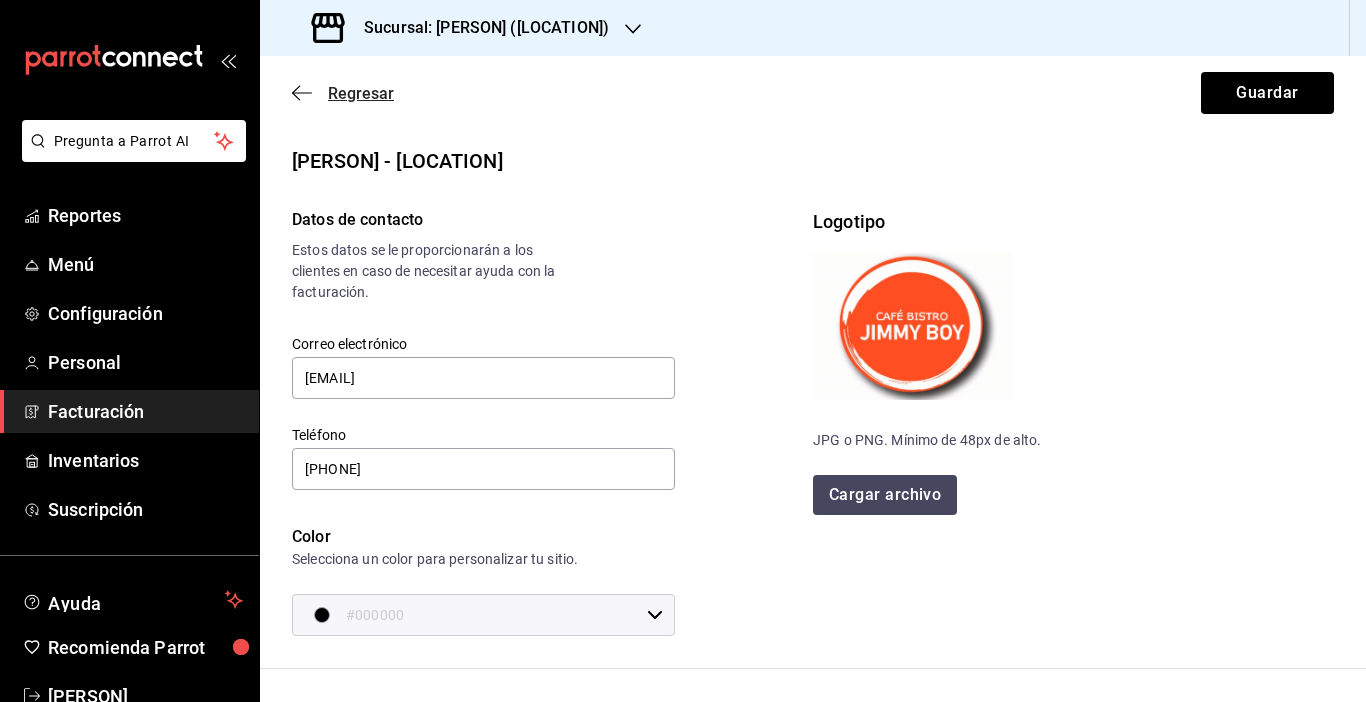 click at bounding box center [302, 93] 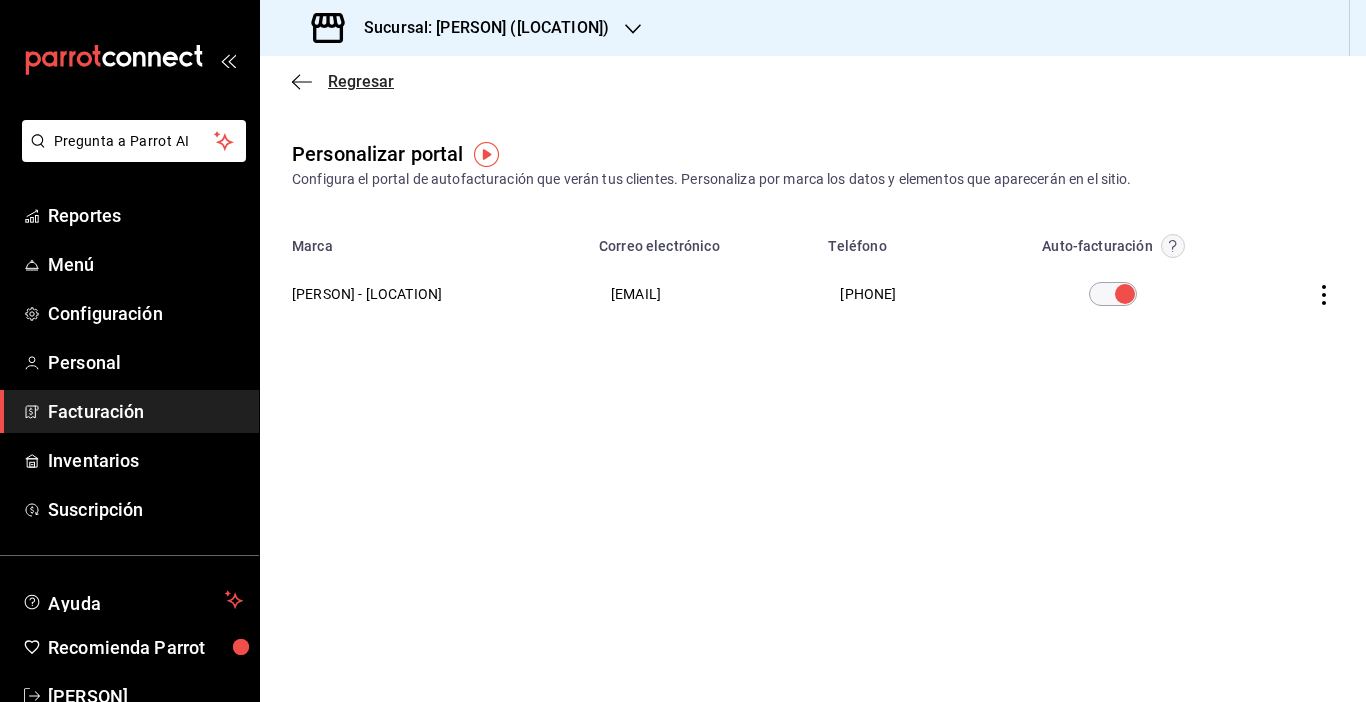 click at bounding box center (302, 82) 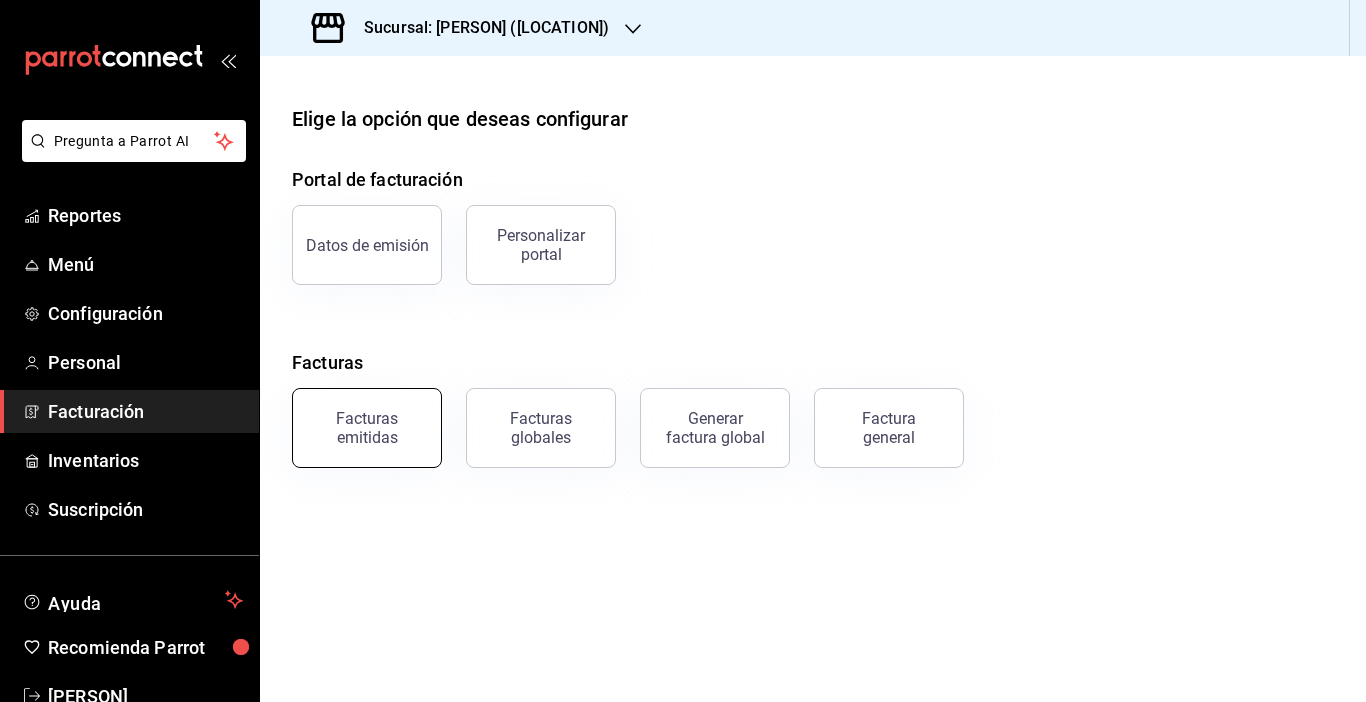 click on "Facturas emitidas" at bounding box center (367, 428) 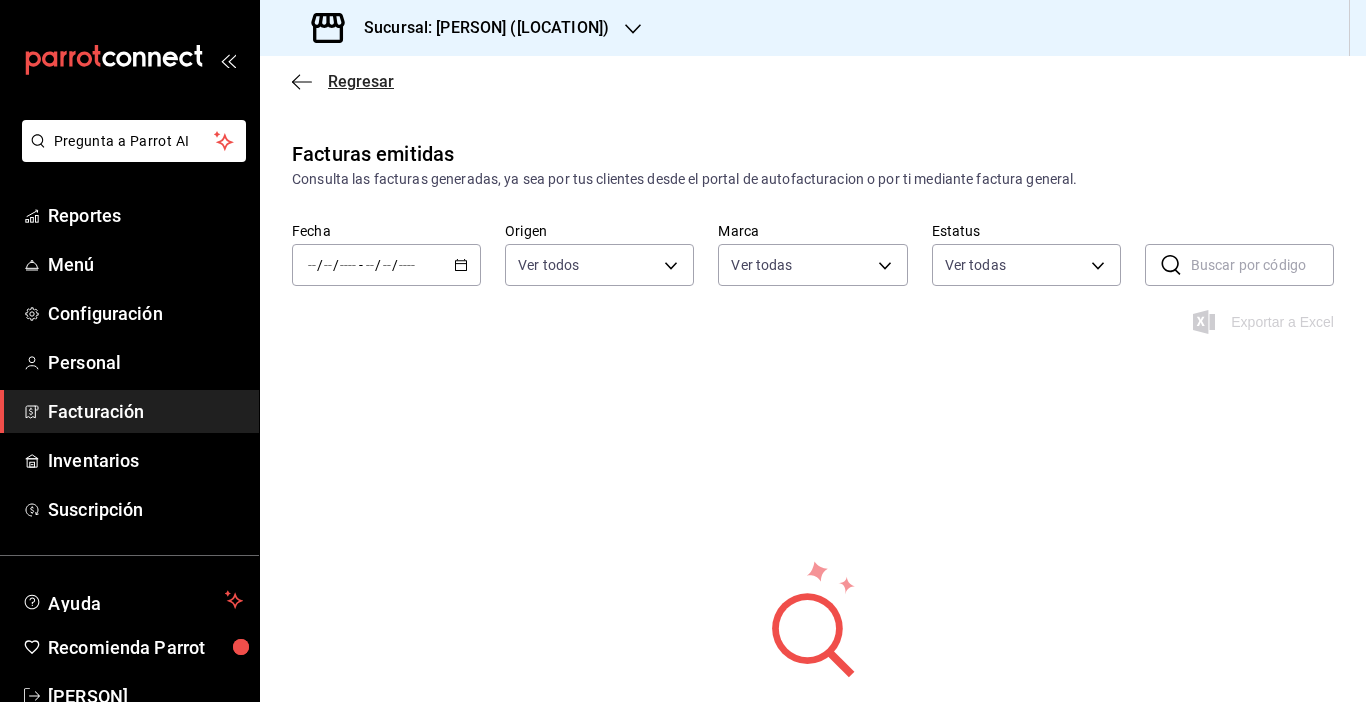 click at bounding box center [302, 82] 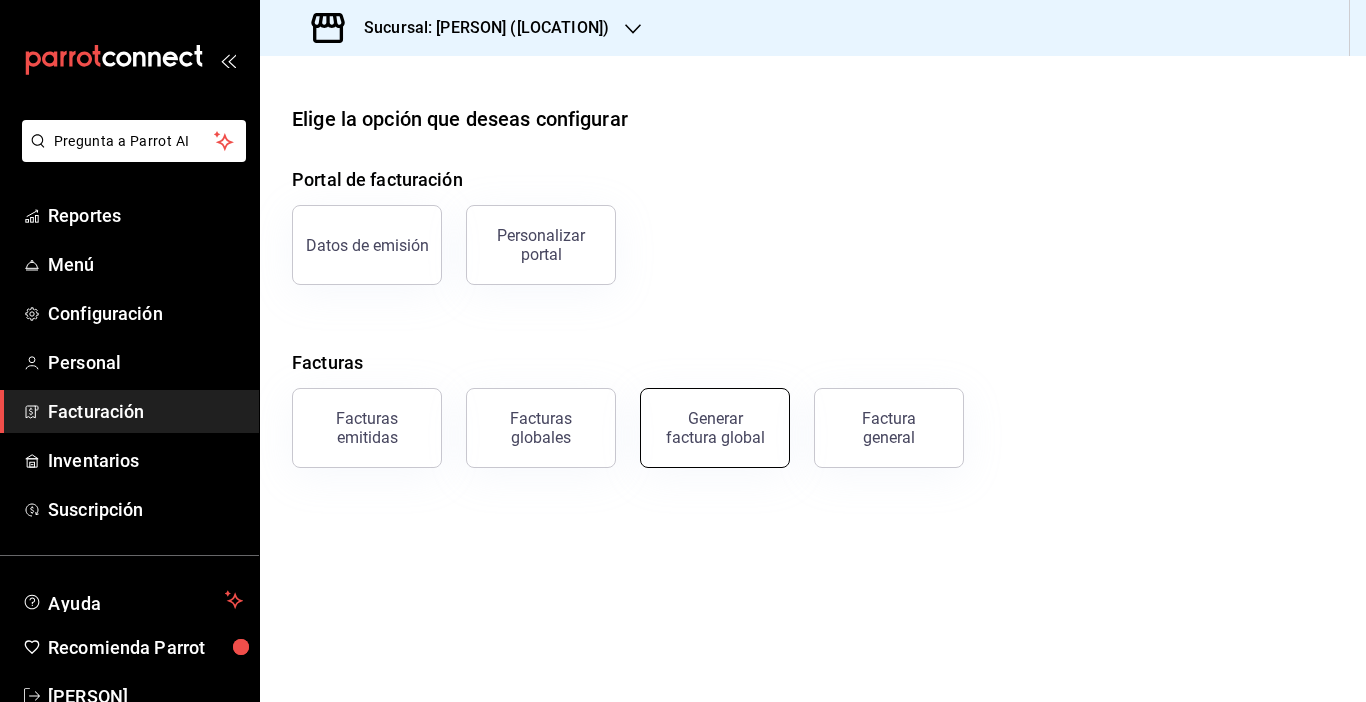 click on "Generar factura global" at bounding box center [715, 428] 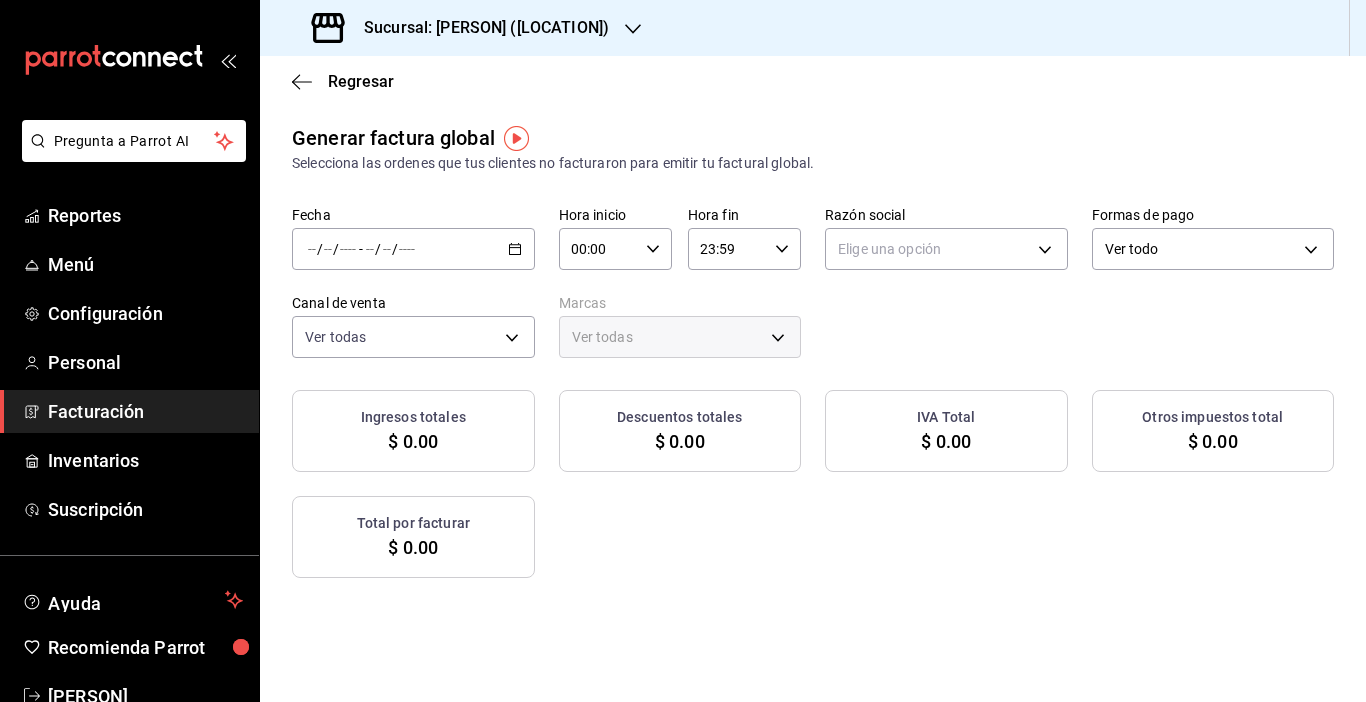 click on "Sucursal: [PERSON] ([LOCATION])" at bounding box center [462, 28] 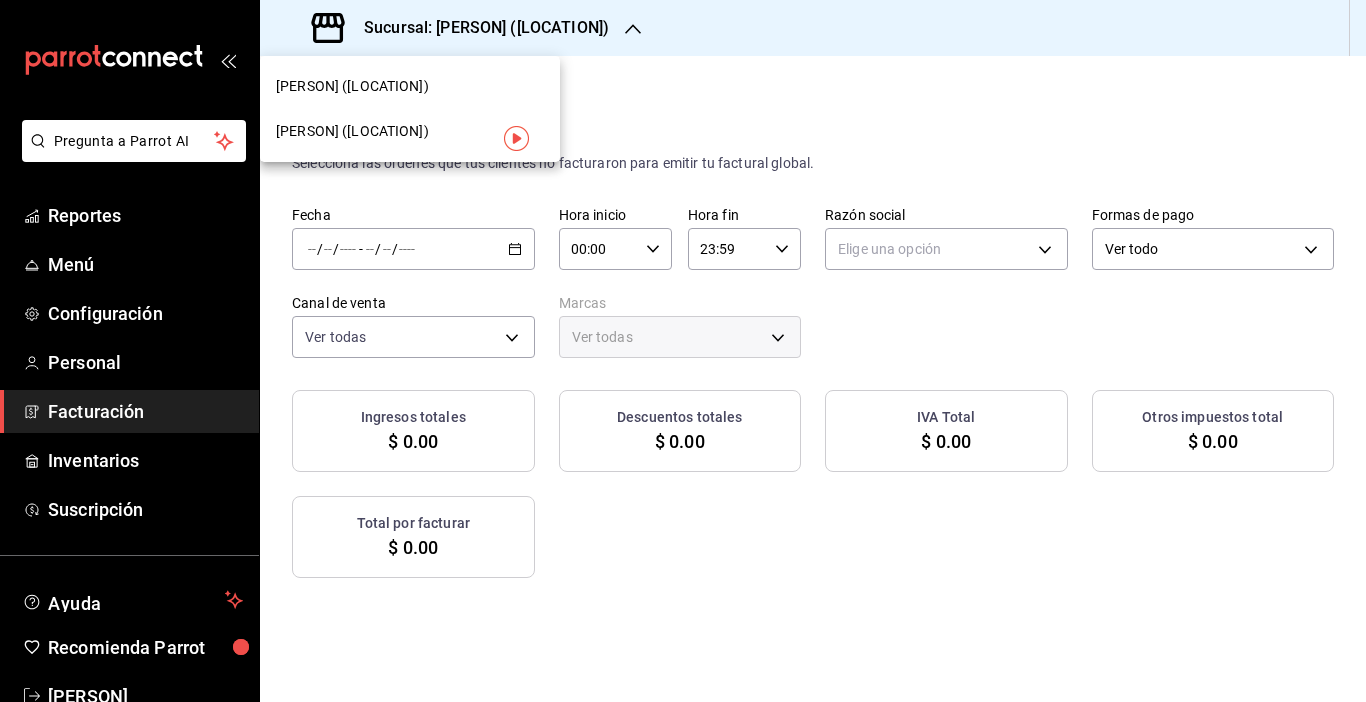 click on "[PERSON] ([LOCATION])" at bounding box center [410, 131] 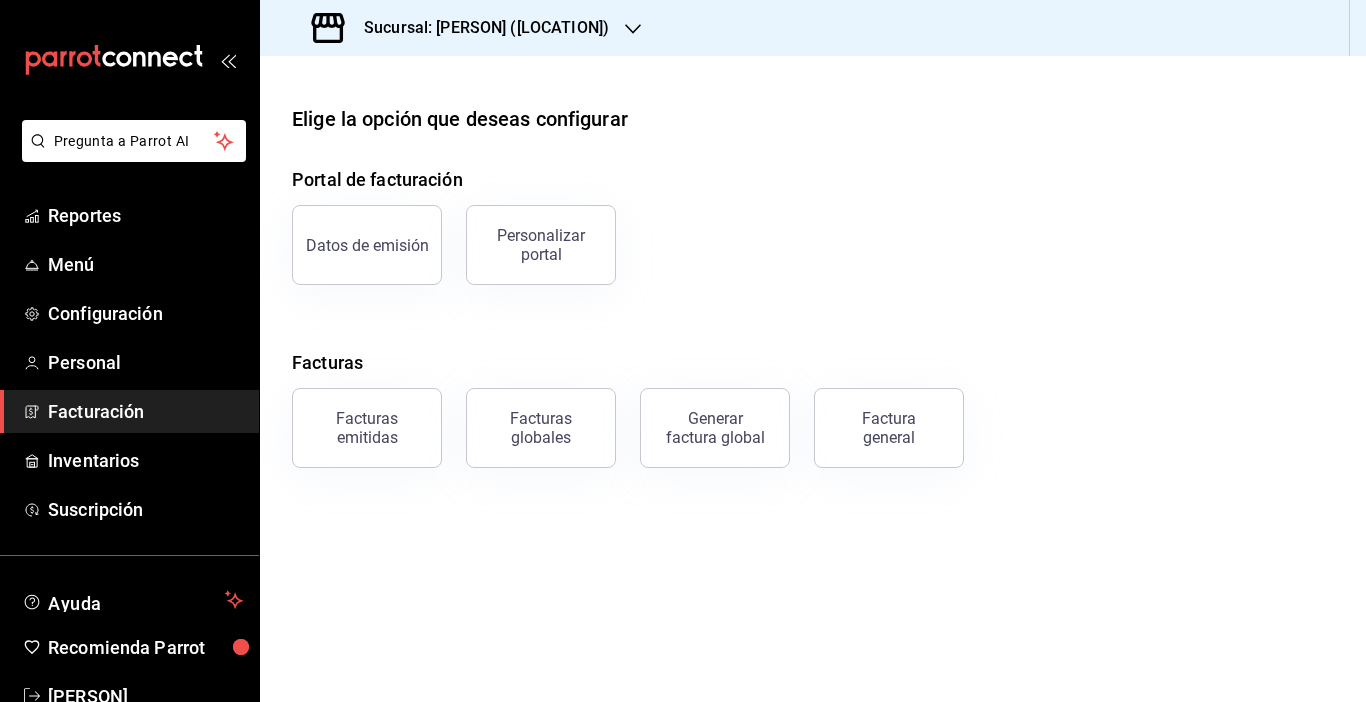 click on "Facturas emitidas" at bounding box center [367, 428] 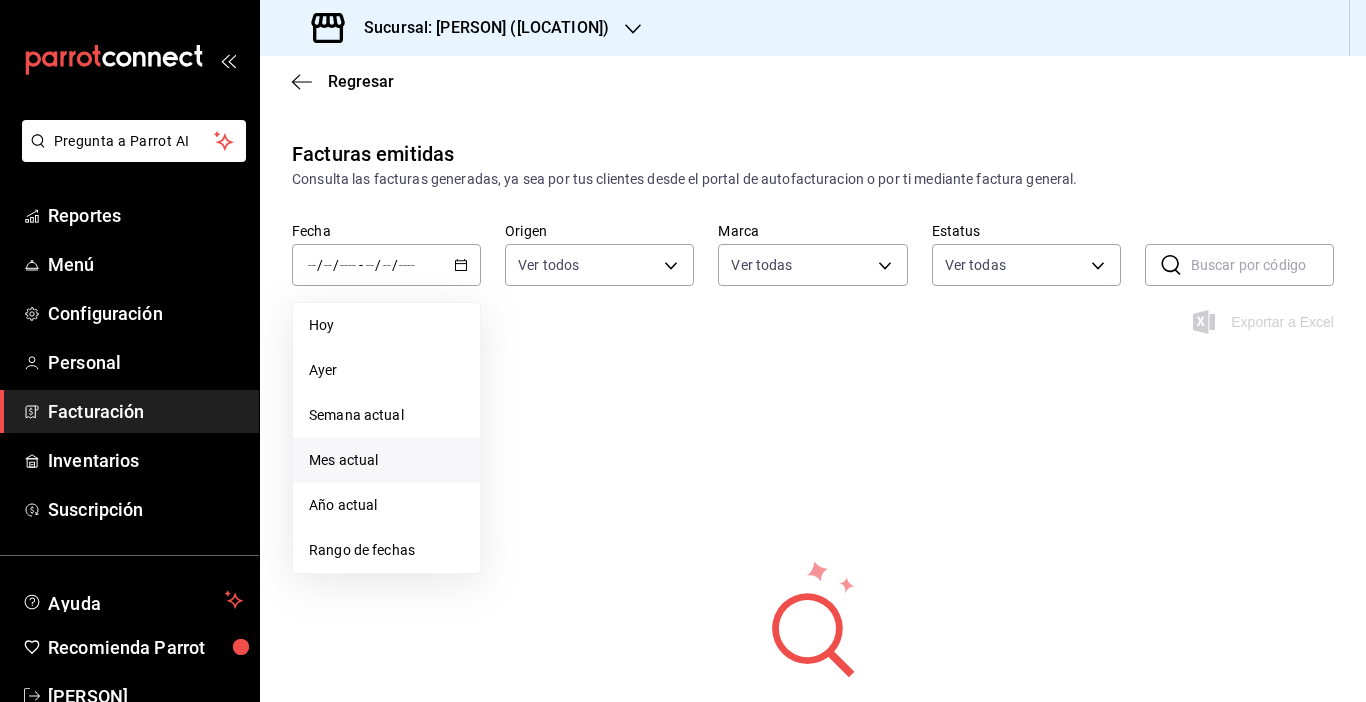 click on "Mes actual" at bounding box center (386, 325) 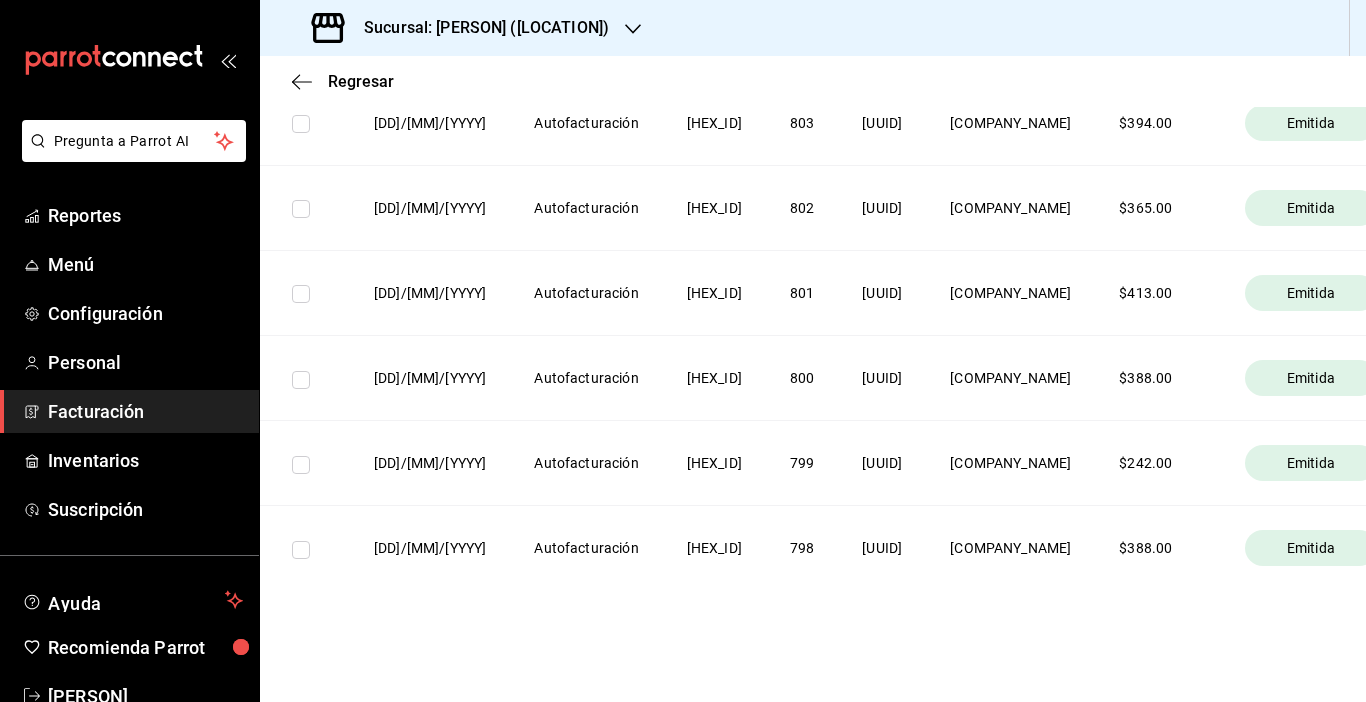 scroll, scrollTop: 3101, scrollLeft: 0, axis: vertical 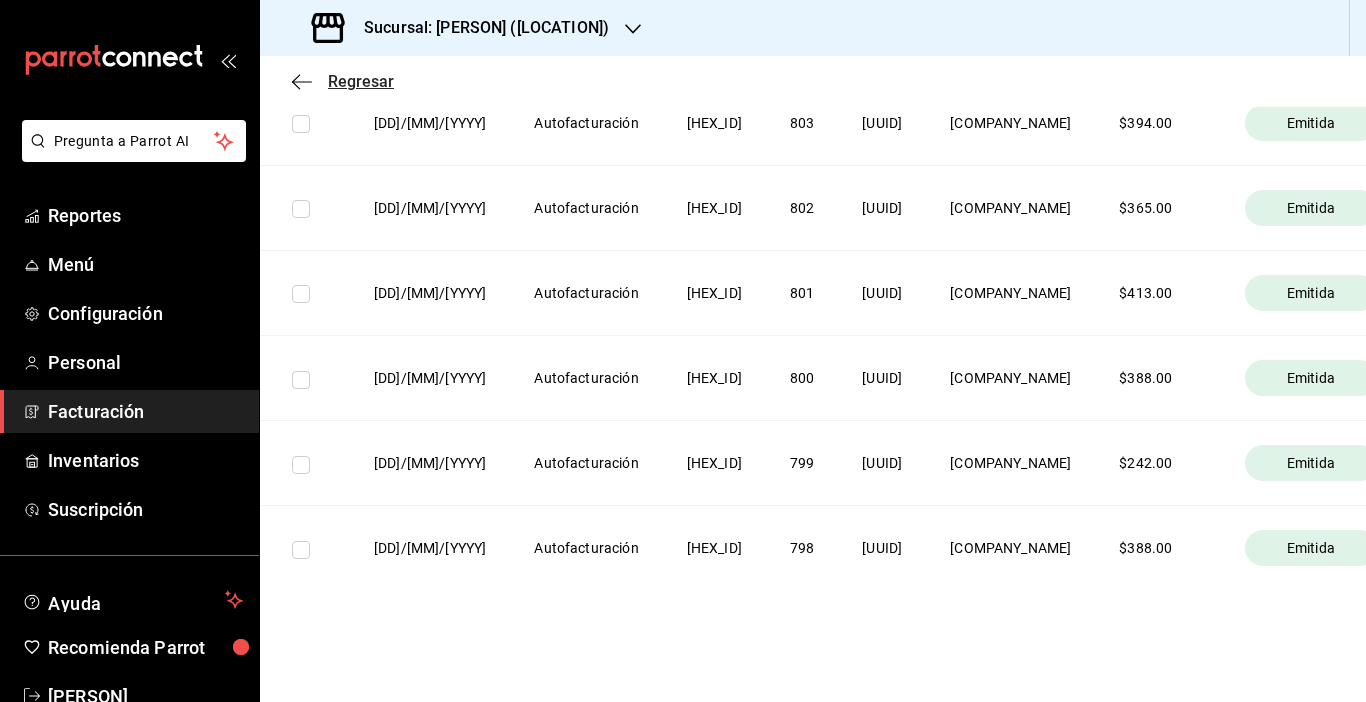 click at bounding box center (302, 82) 